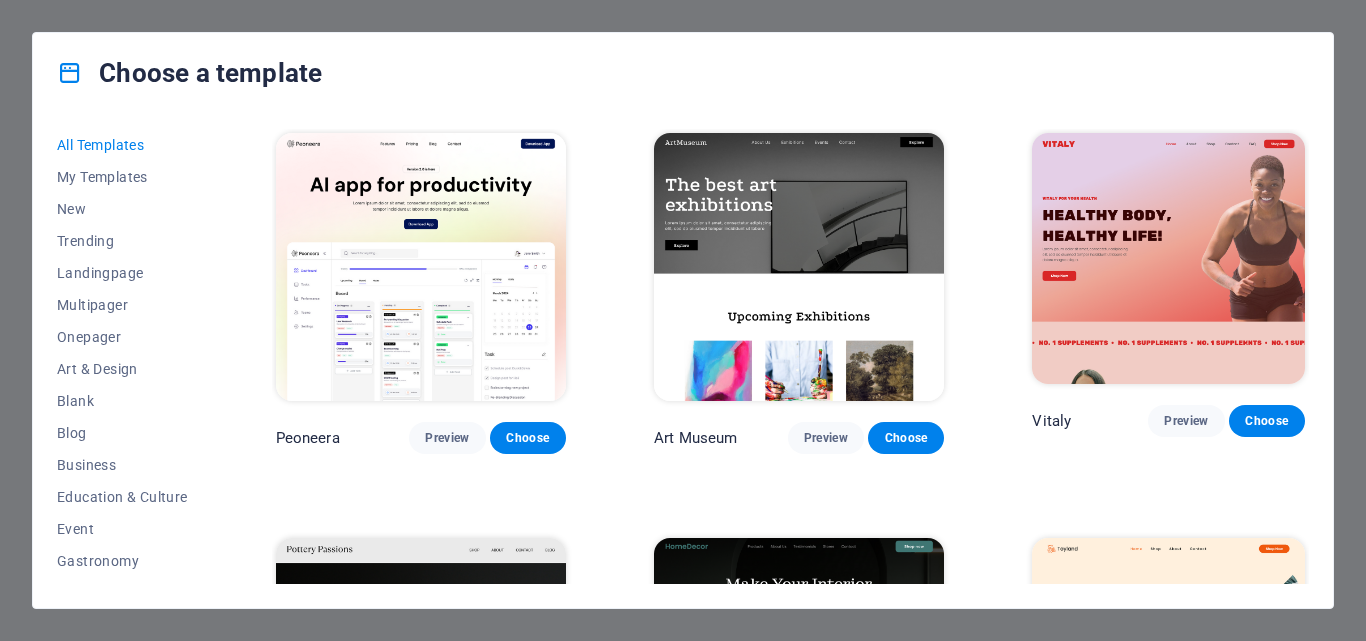 scroll, scrollTop: 0, scrollLeft: 0, axis: both 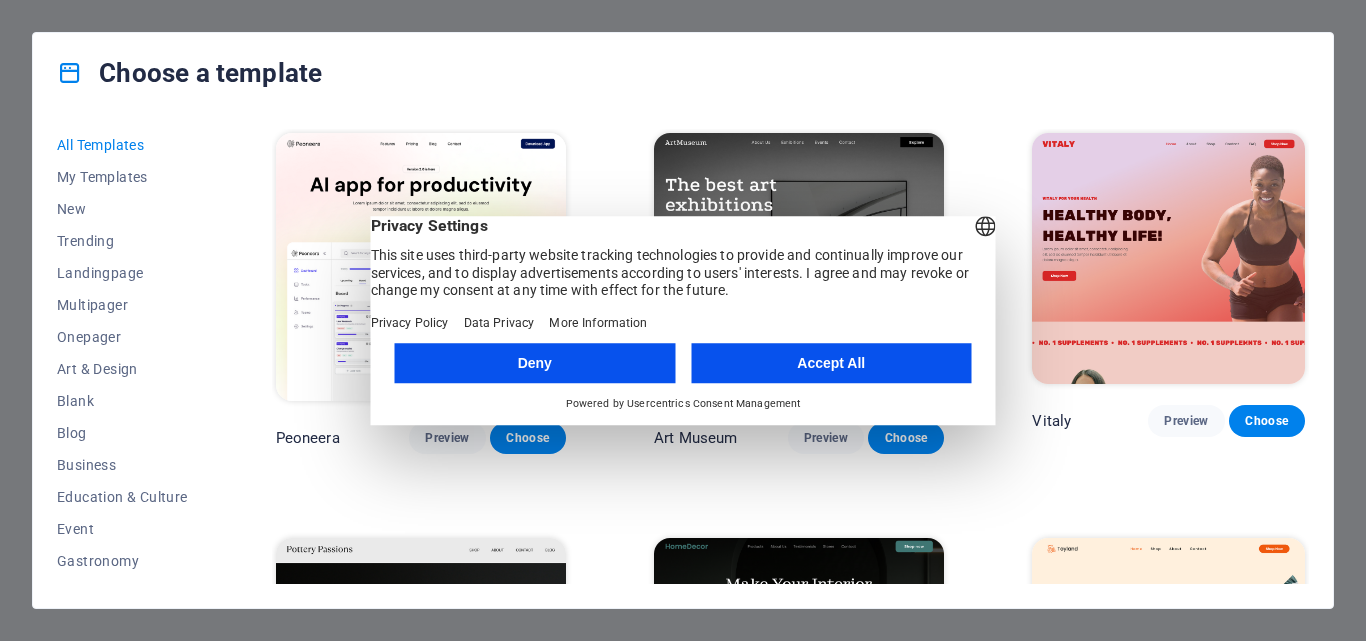 click on "Accept All" at bounding box center (831, 363) 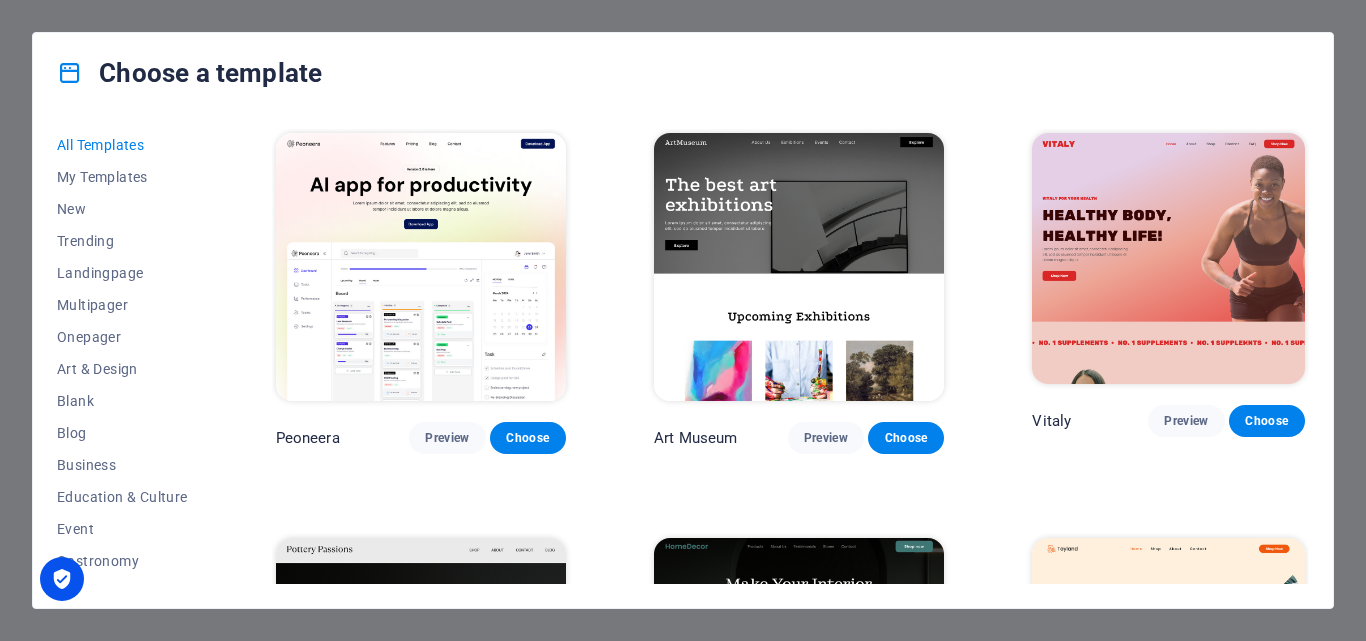 click at bounding box center (1168, 258) 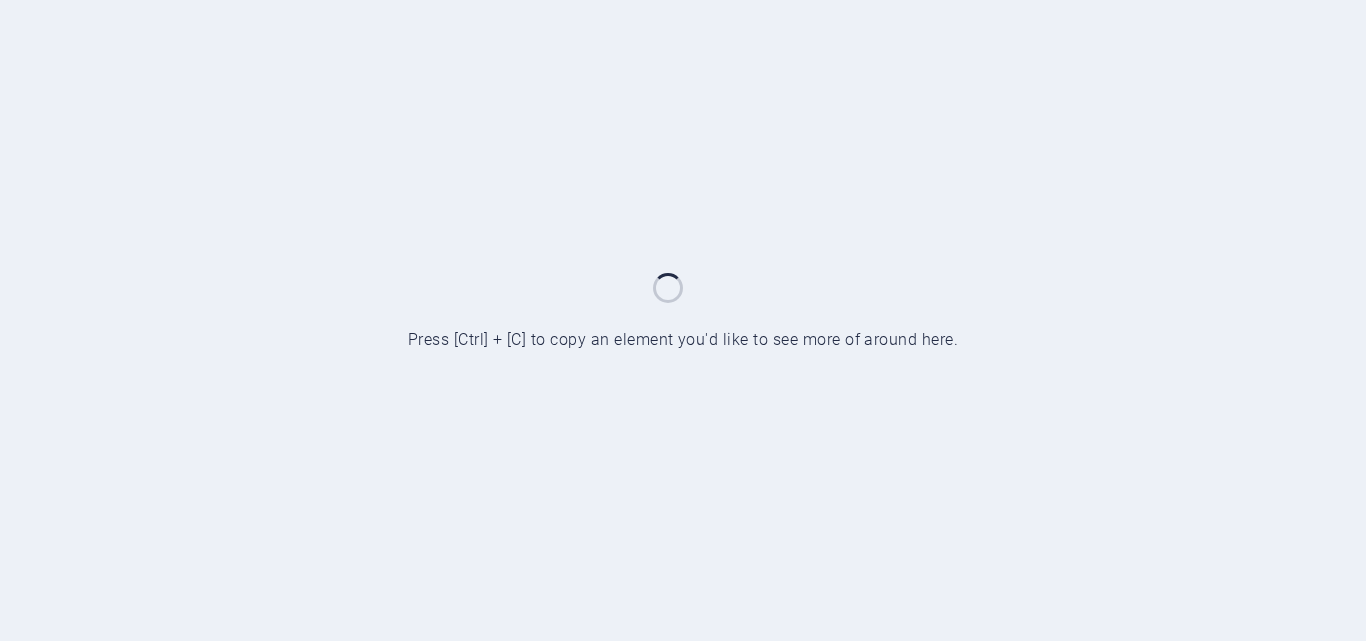 scroll, scrollTop: 0, scrollLeft: 0, axis: both 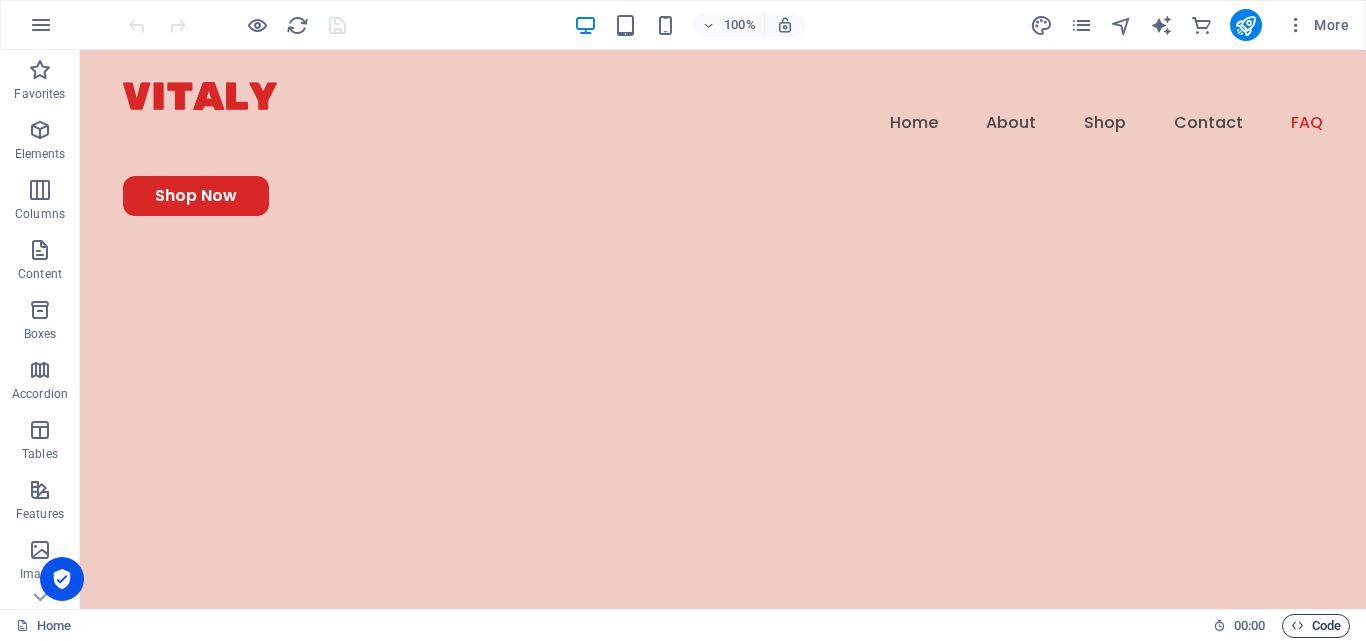 click on "Code" at bounding box center [1316, 626] 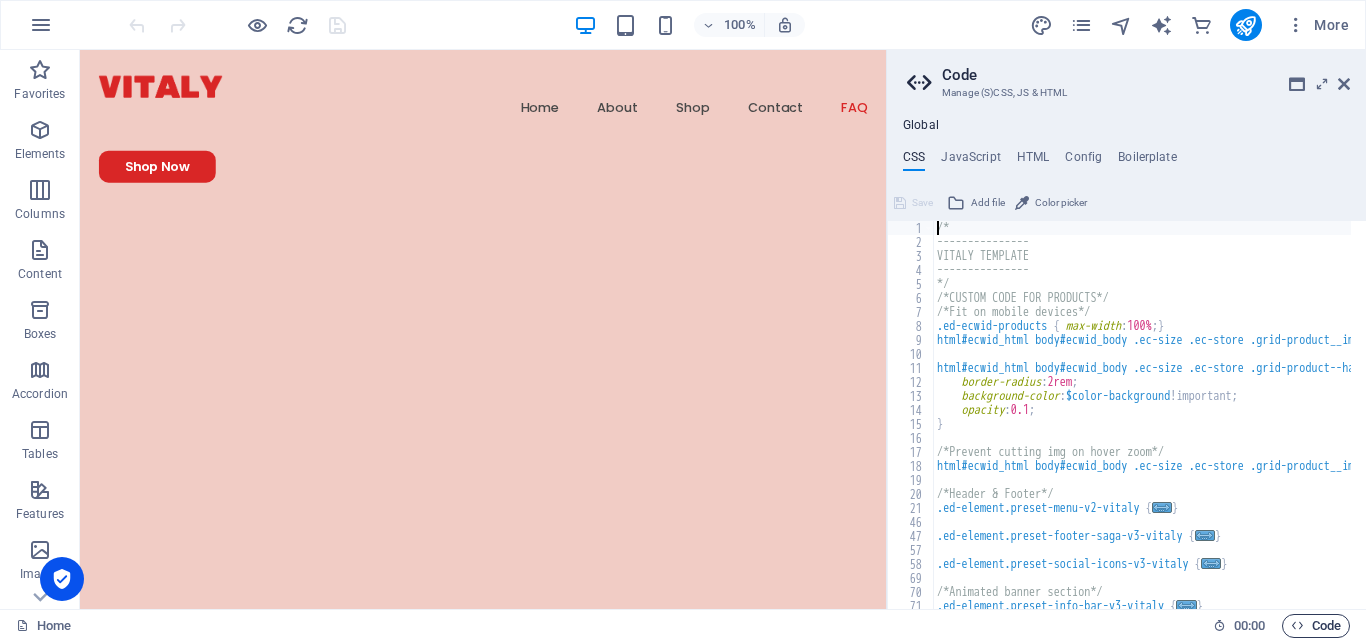 scroll, scrollTop: 6666, scrollLeft: 0, axis: vertical 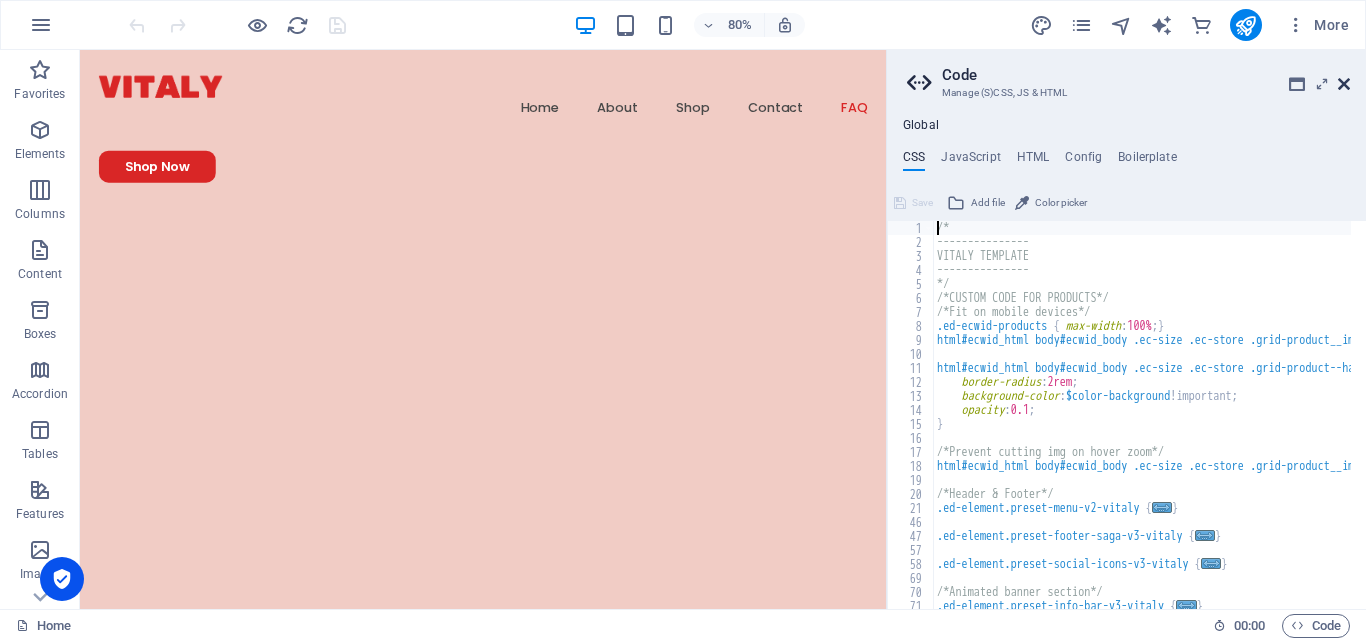 click at bounding box center (1344, 84) 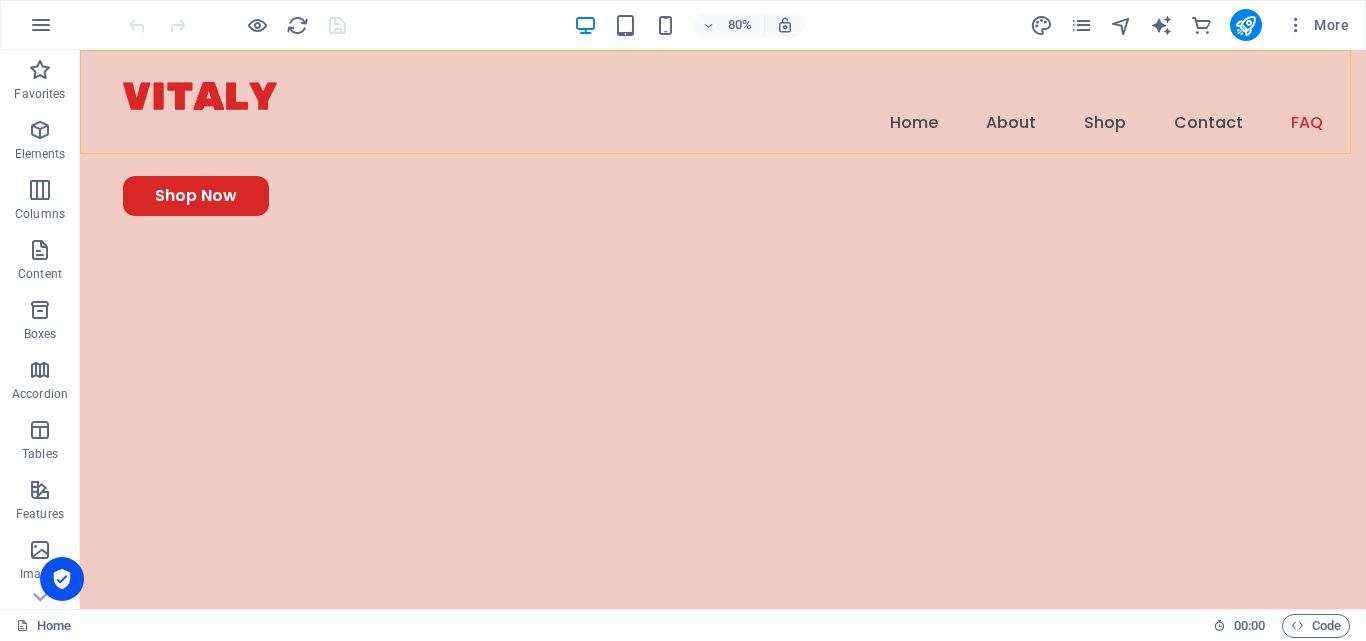 scroll, scrollTop: 6704, scrollLeft: 0, axis: vertical 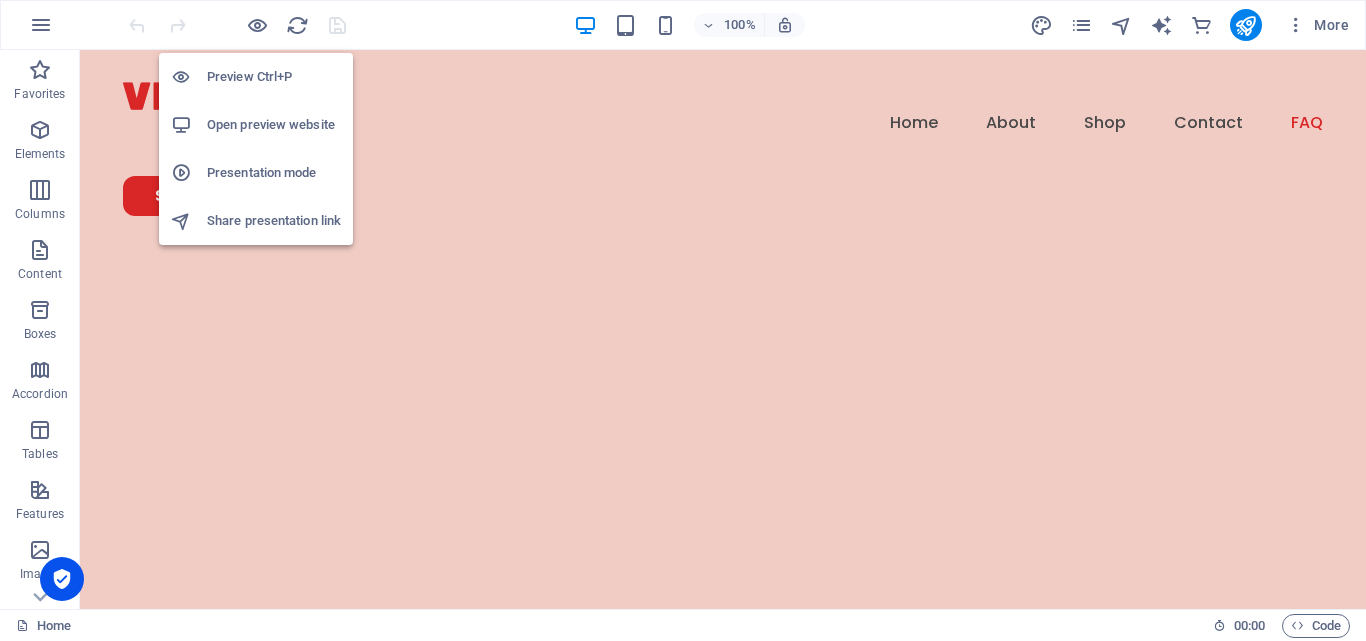click on "Preview Ctrl+P" at bounding box center (274, 77) 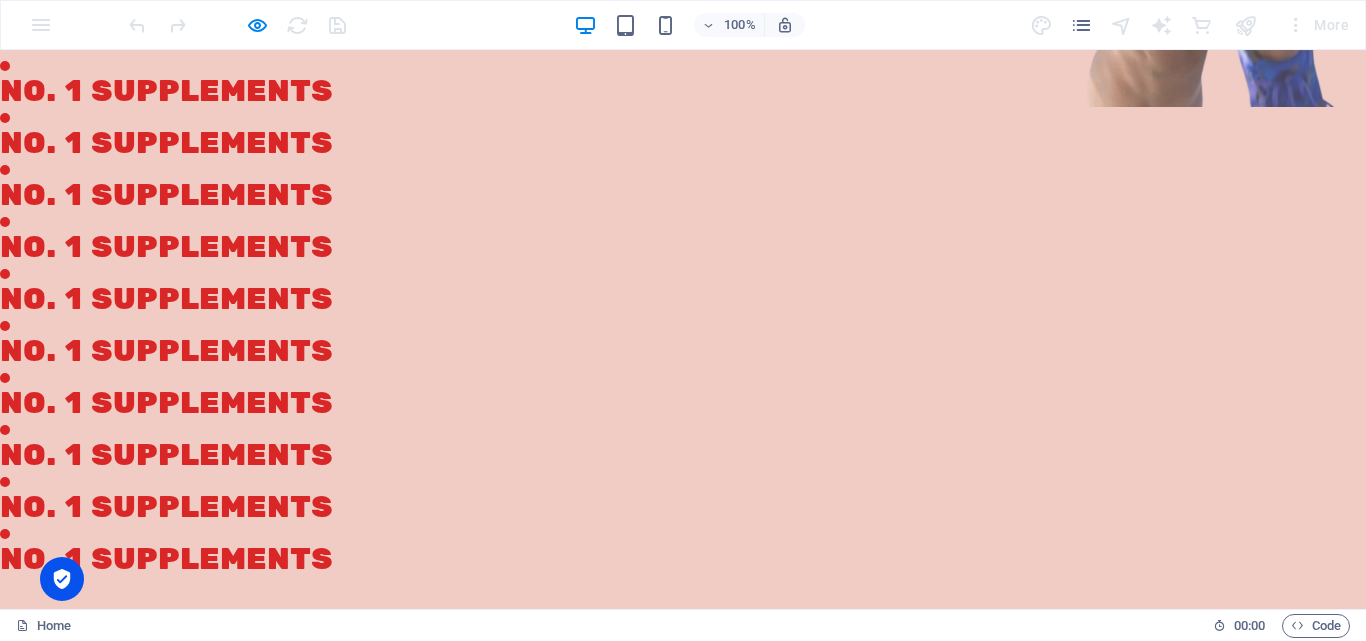 scroll, scrollTop: 754, scrollLeft: 0, axis: vertical 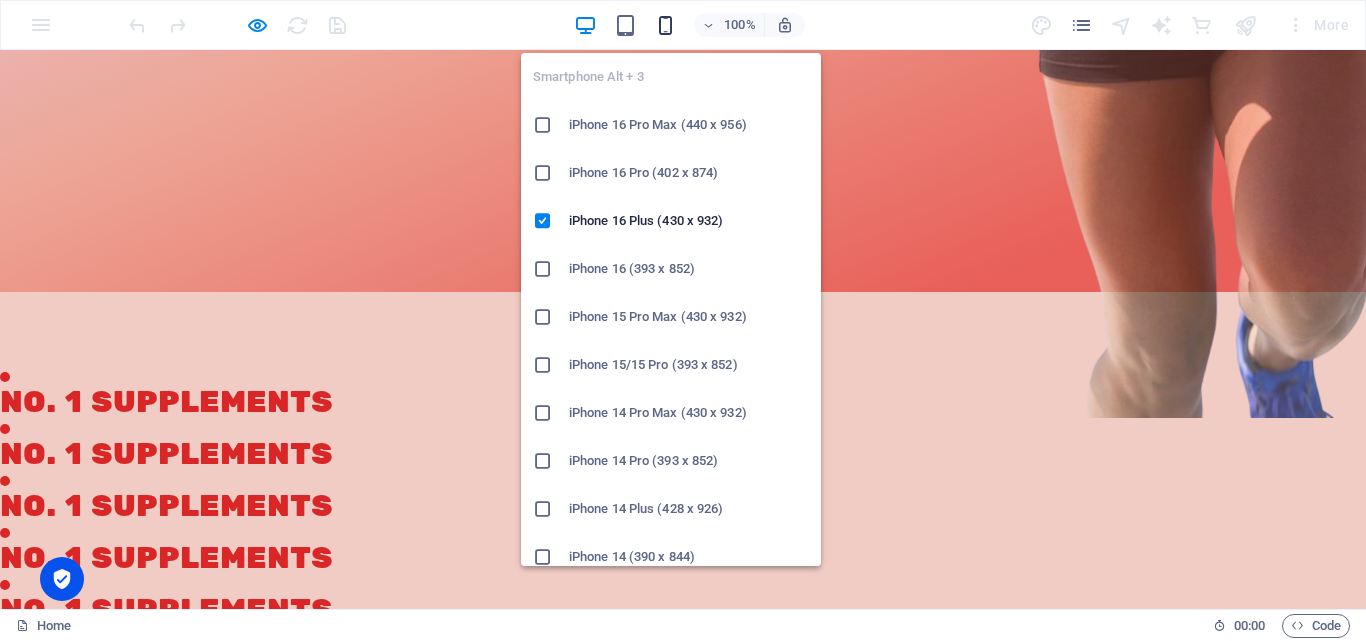 click at bounding box center (665, 25) 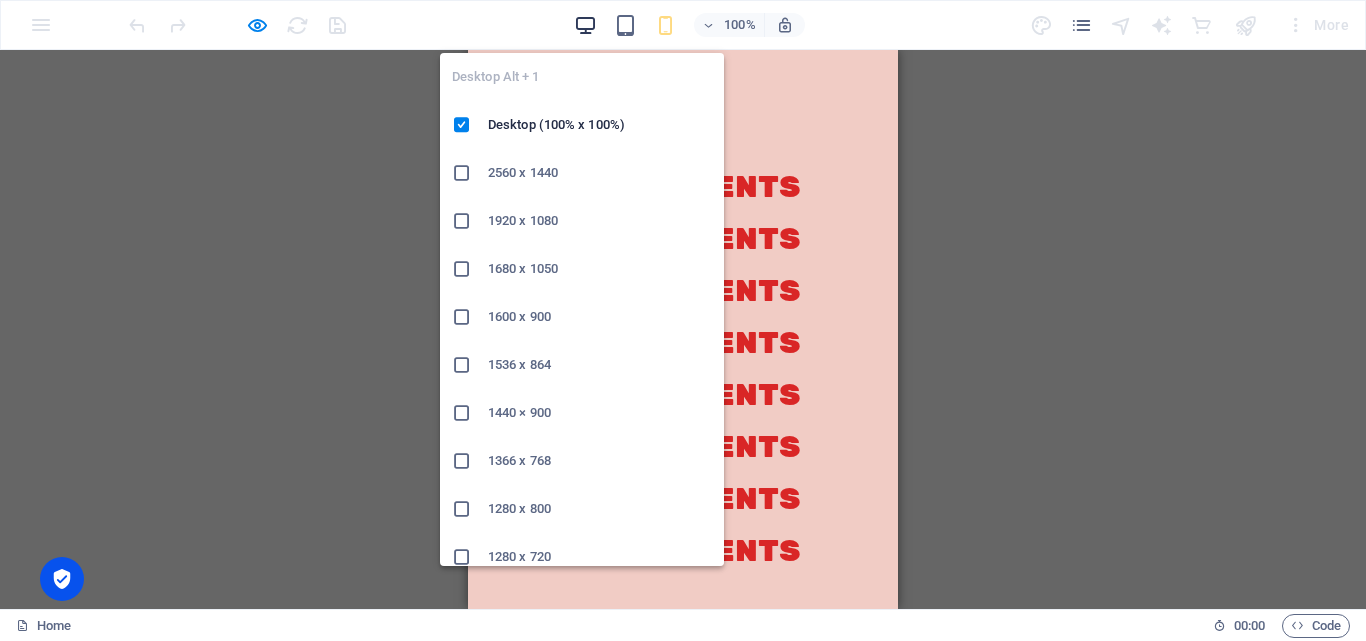 click at bounding box center [585, 25] 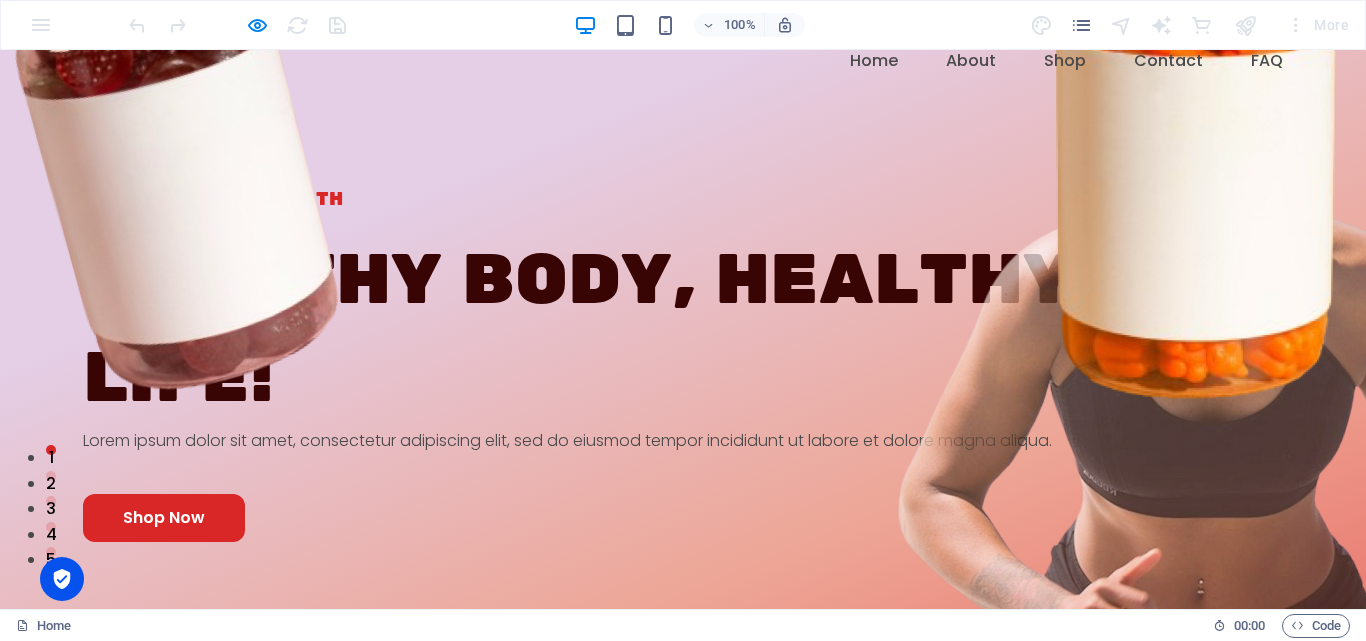 scroll, scrollTop: 0, scrollLeft: 0, axis: both 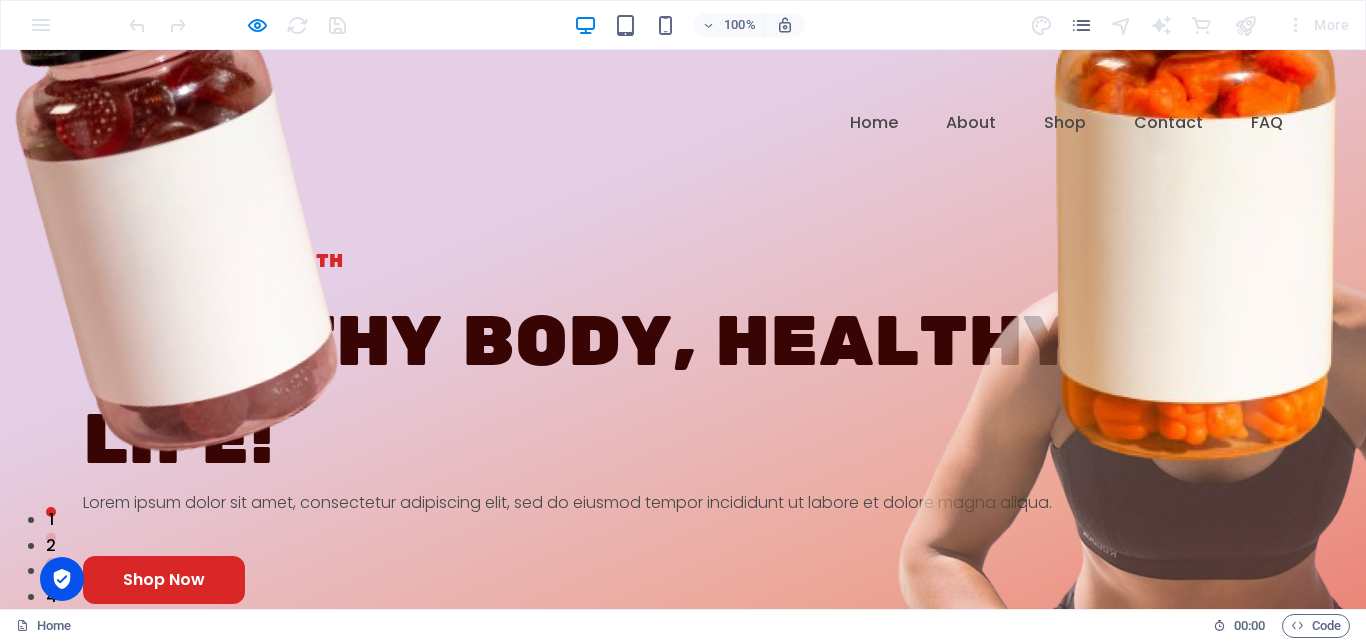 click at bounding box center (160, 96) 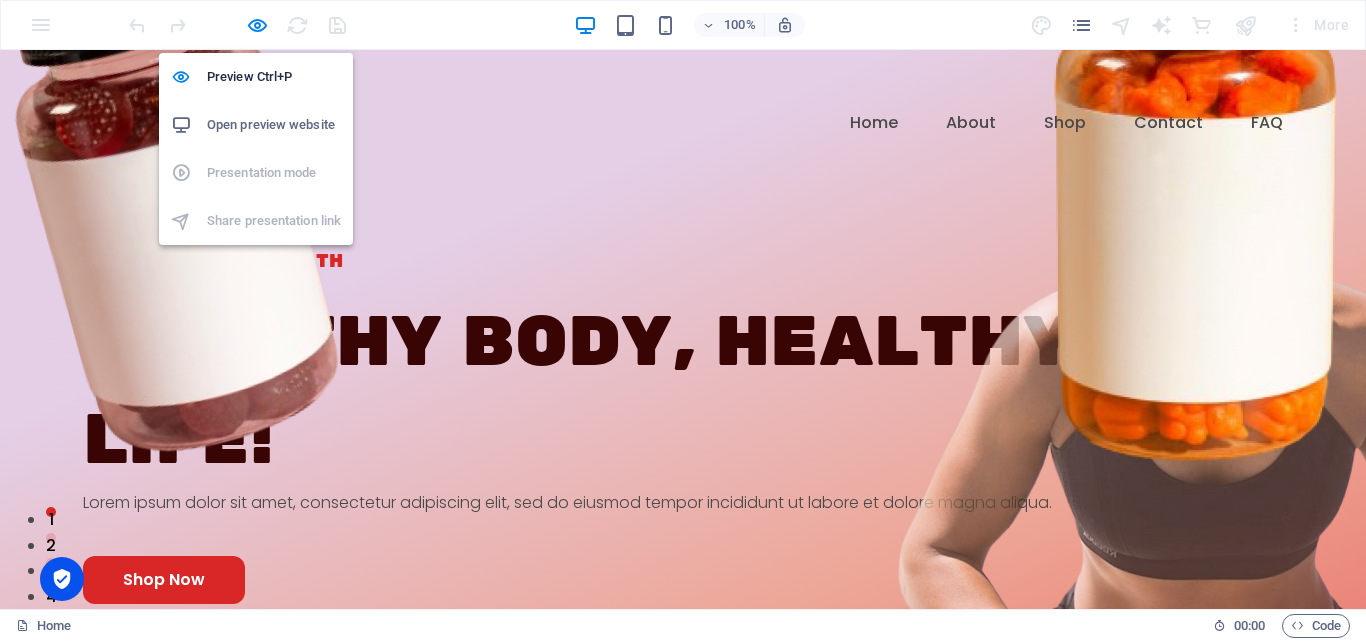 click on "Open preview website" at bounding box center [274, 125] 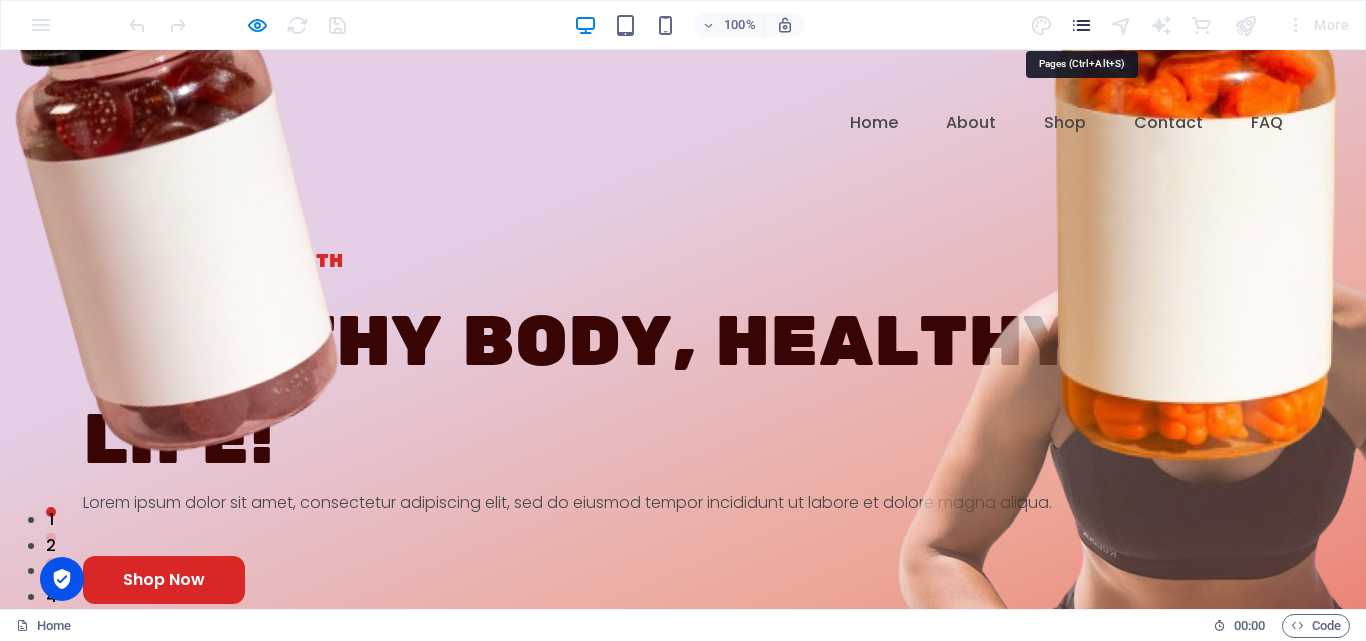 click at bounding box center (1081, 25) 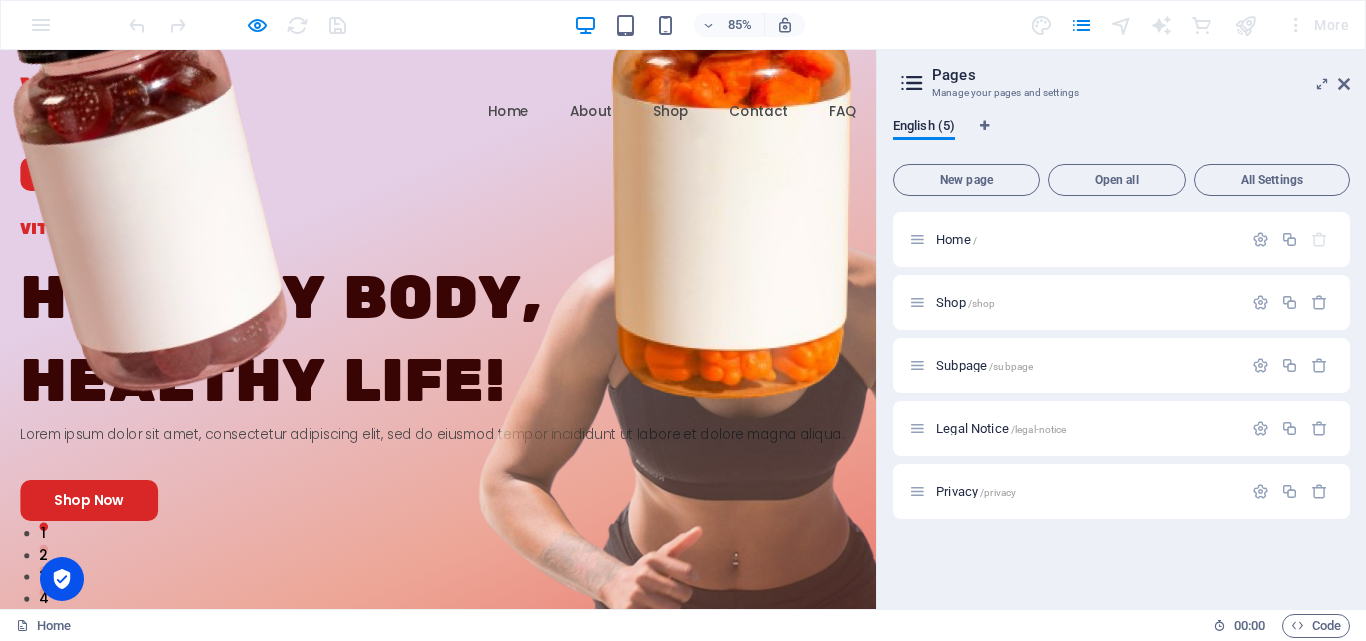 click at bounding box center (622, 494) 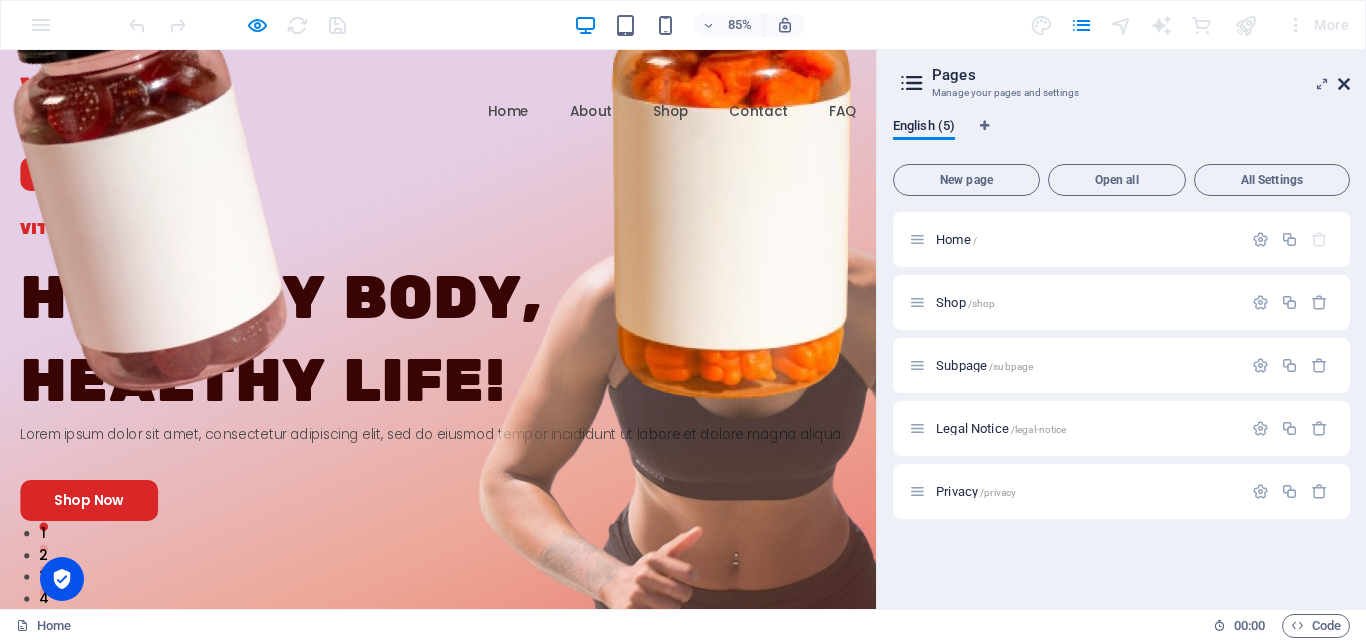 click at bounding box center [1344, 84] 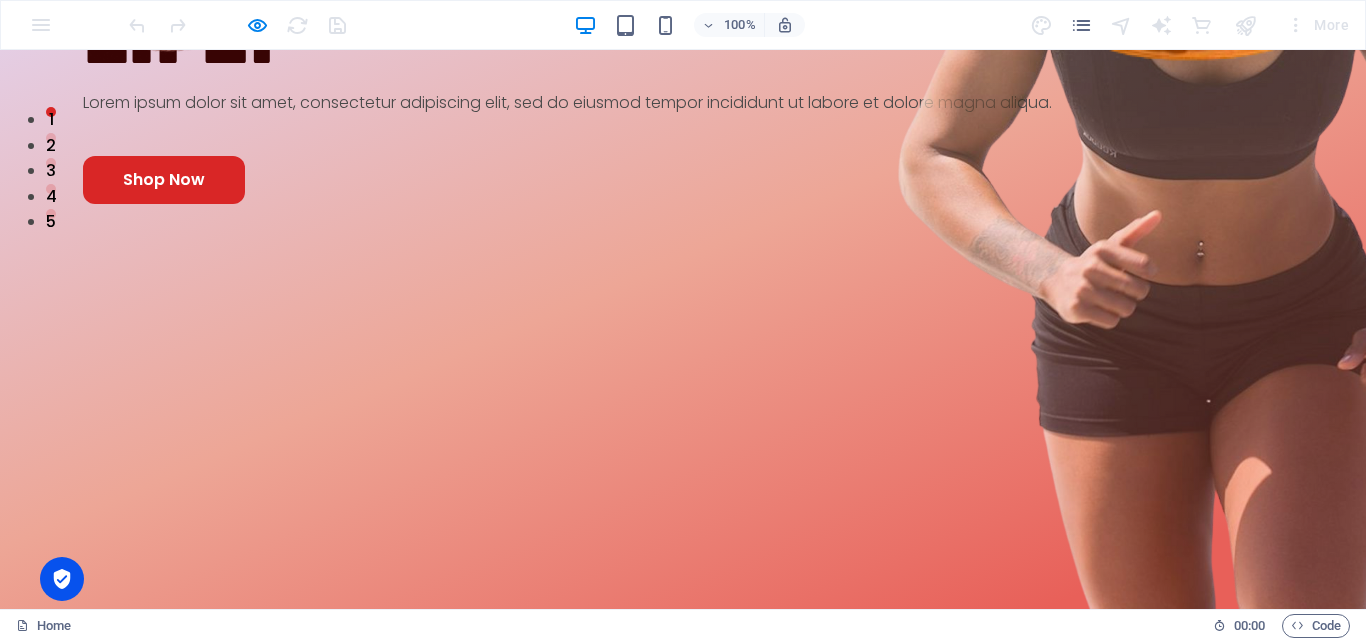 scroll, scrollTop: 800, scrollLeft: 0, axis: vertical 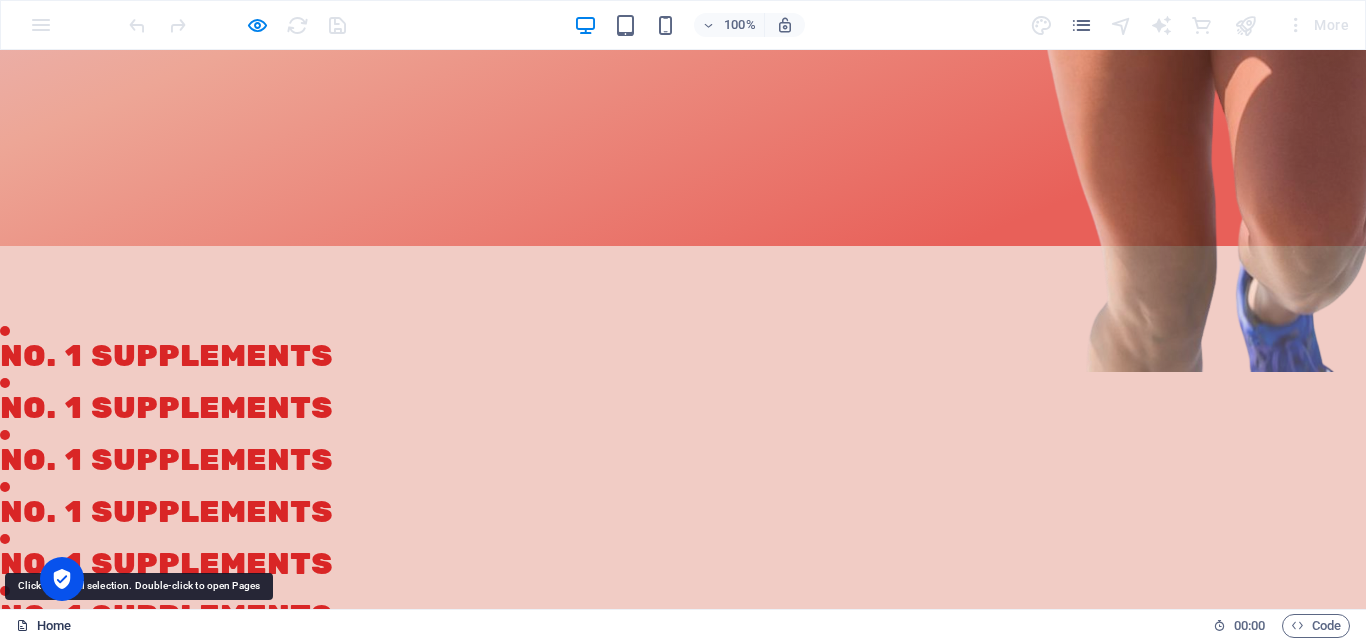 click on "Home" at bounding box center [43, 626] 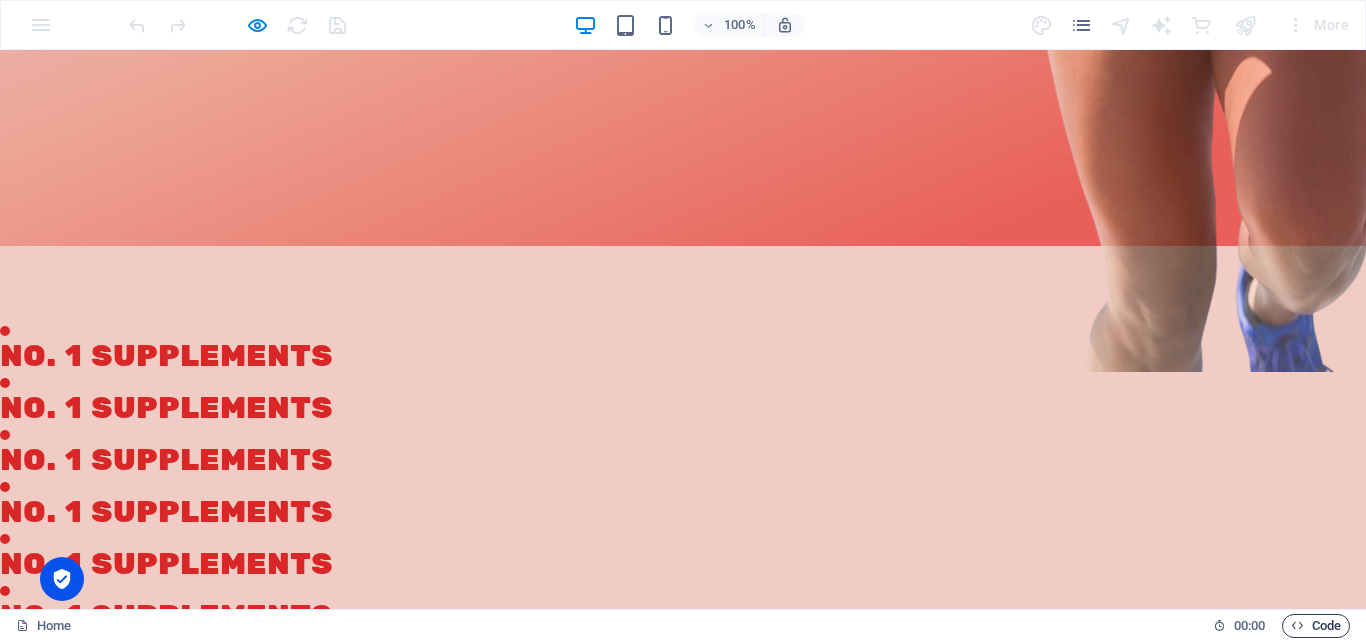 click at bounding box center (1297, 625) 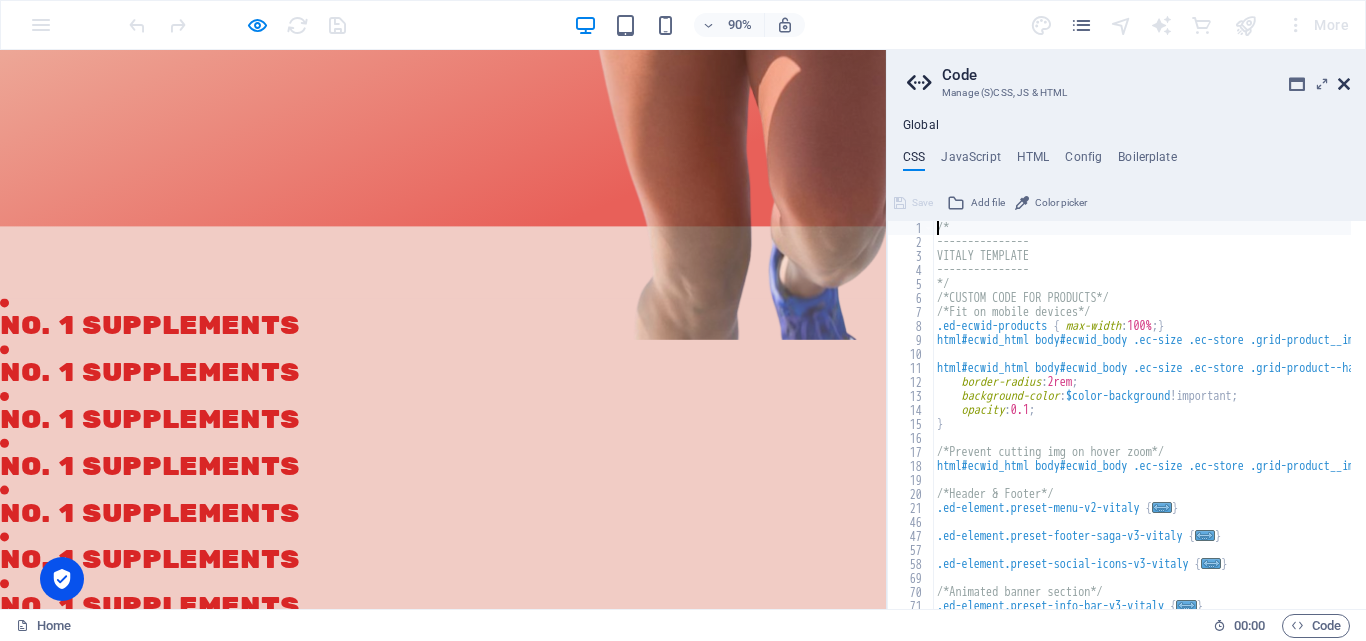 click at bounding box center (1344, 84) 